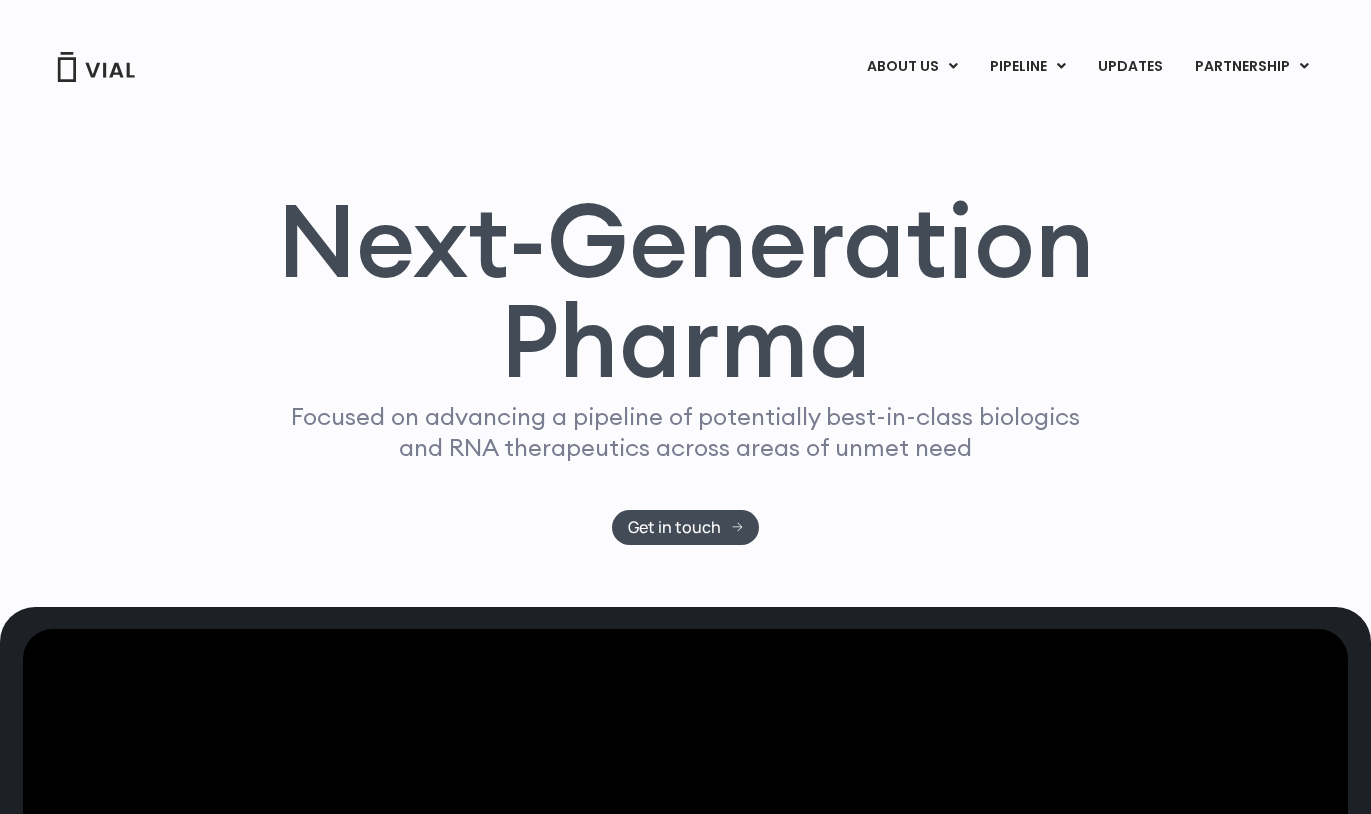 scroll, scrollTop: 0, scrollLeft: 0, axis: both 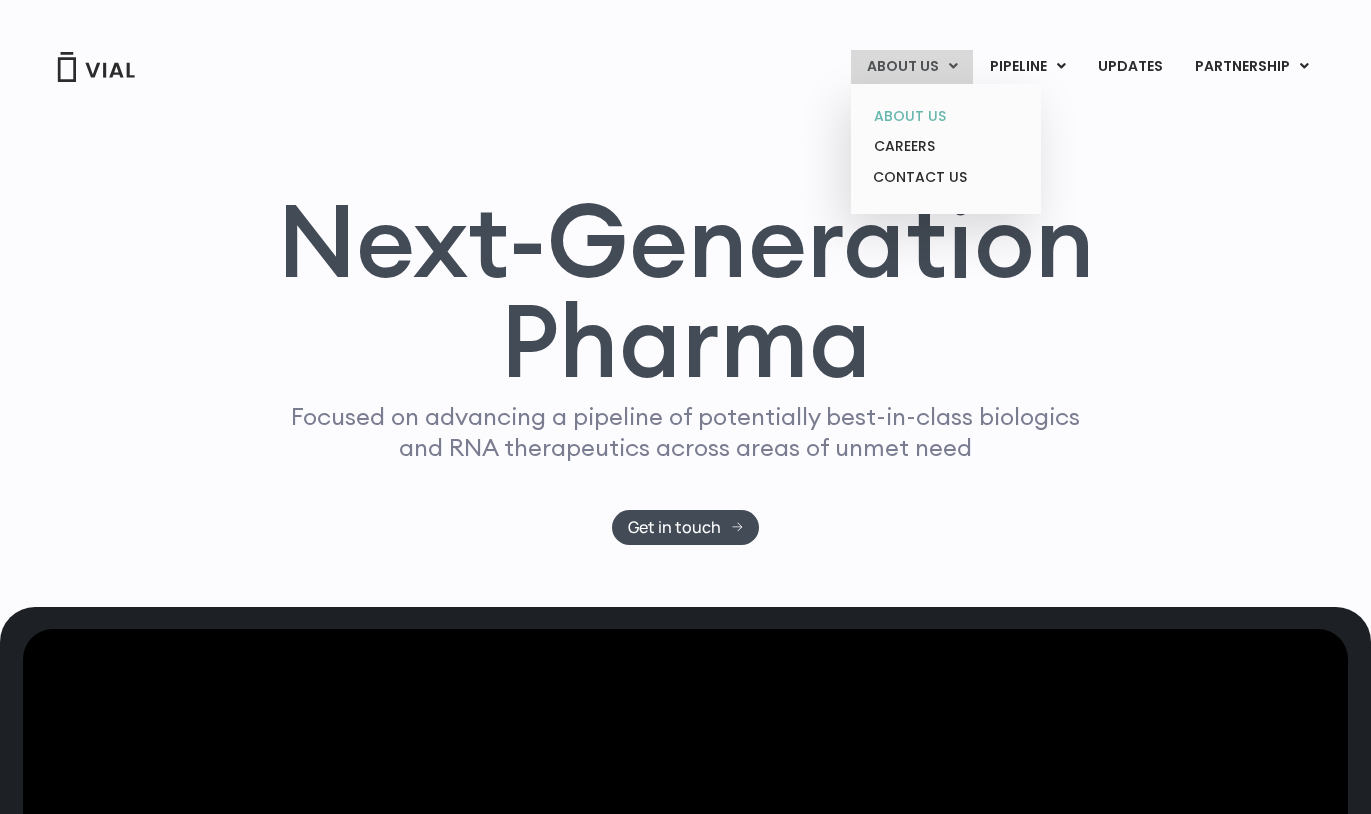 click on "ABOUT US" at bounding box center [945, 116] 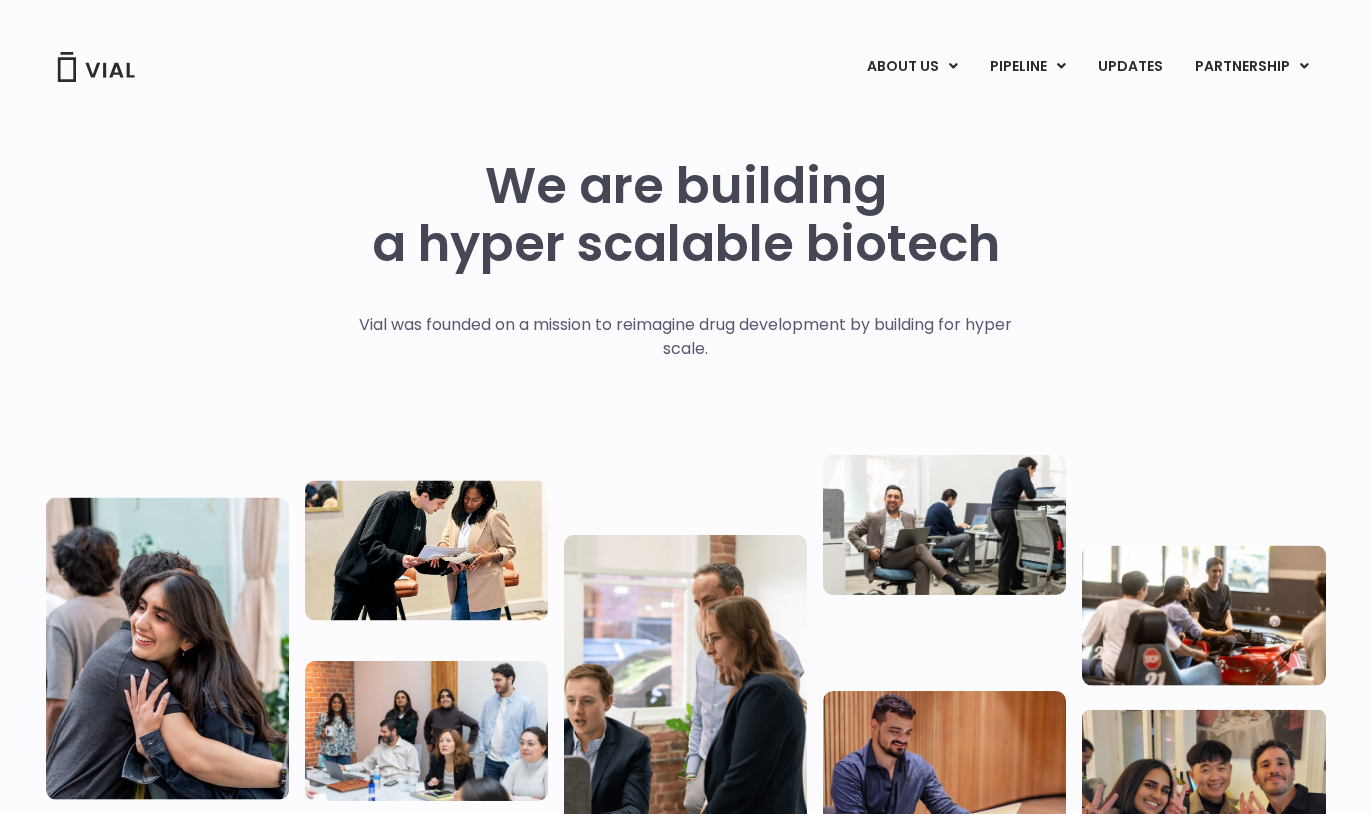 scroll, scrollTop: 0, scrollLeft: 0, axis: both 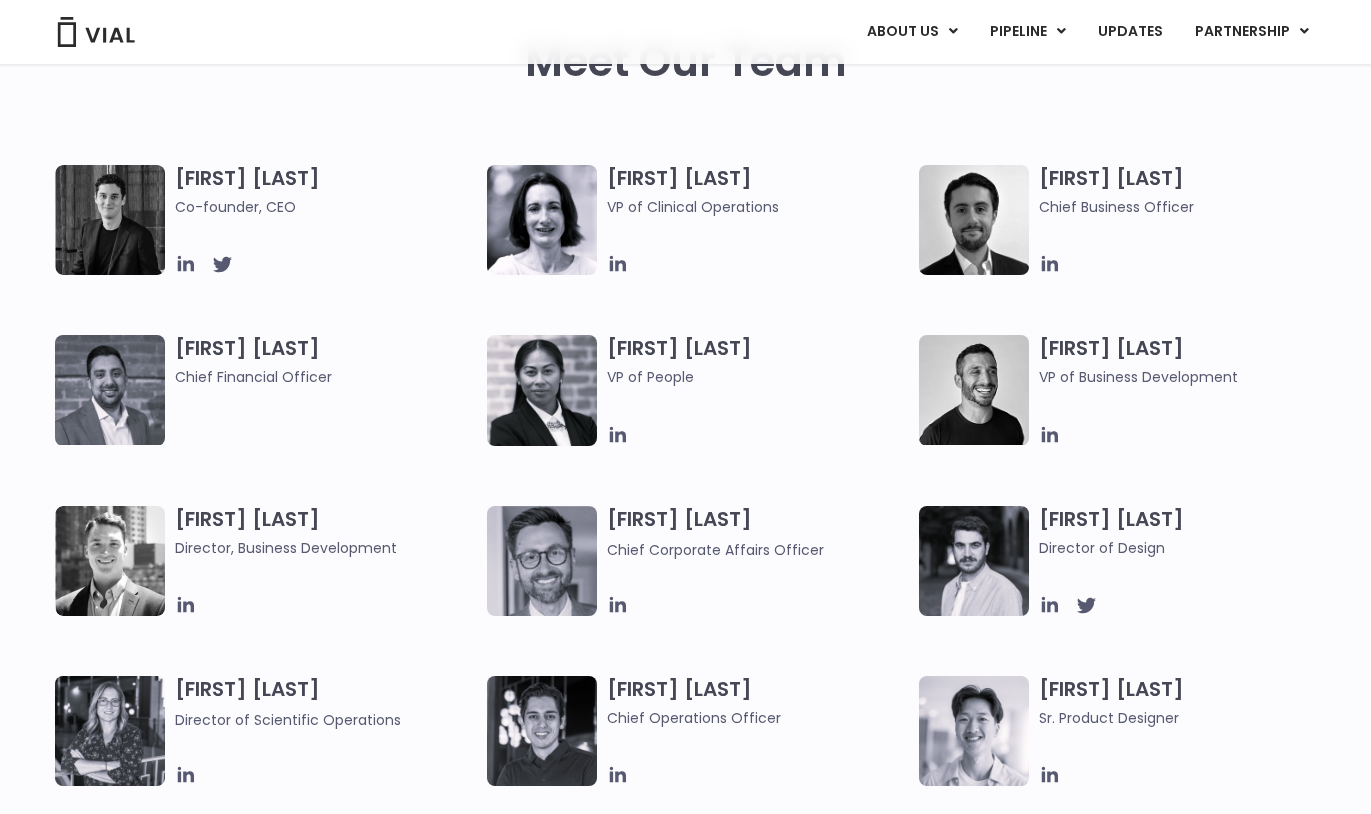 click at bounding box center (542, 561) 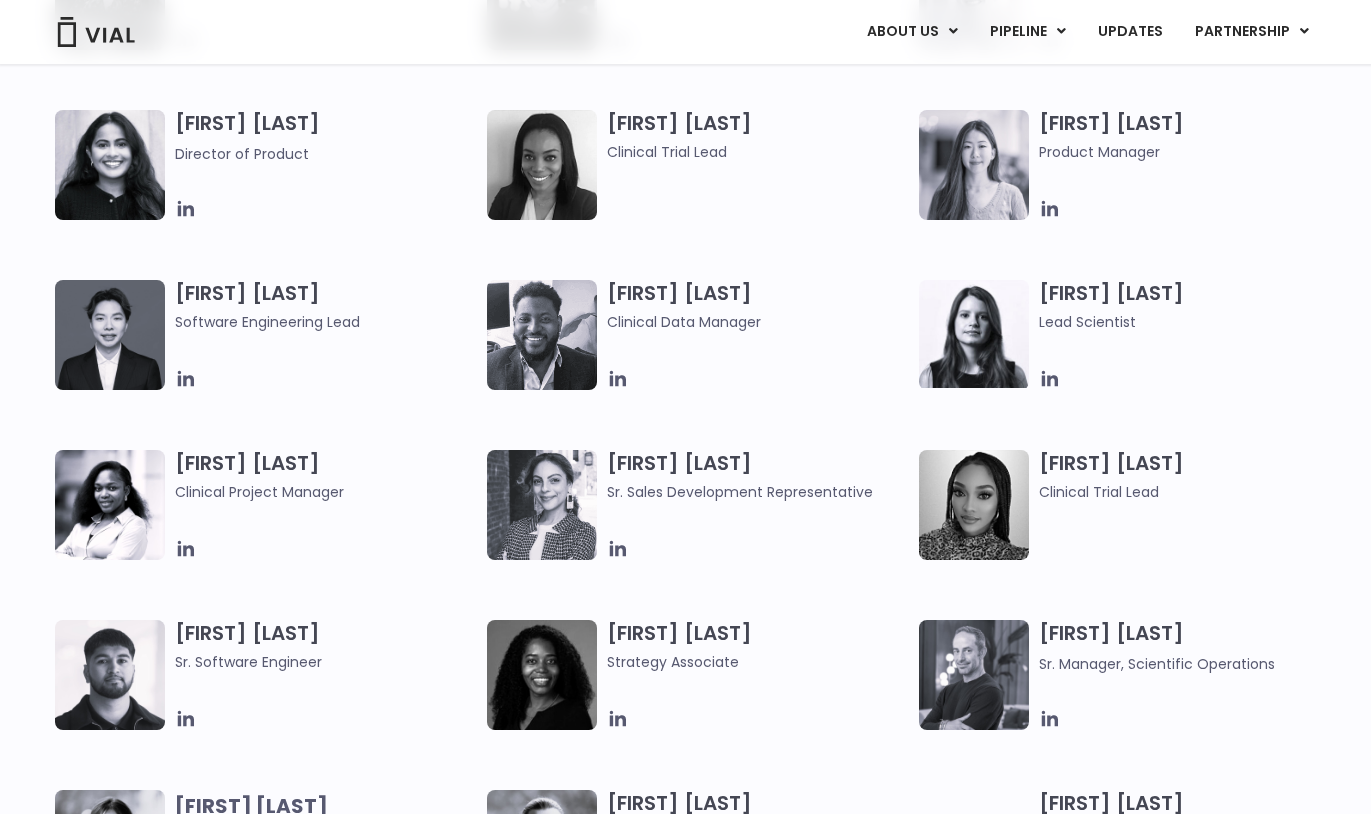 scroll, scrollTop: 1740, scrollLeft: 0, axis: vertical 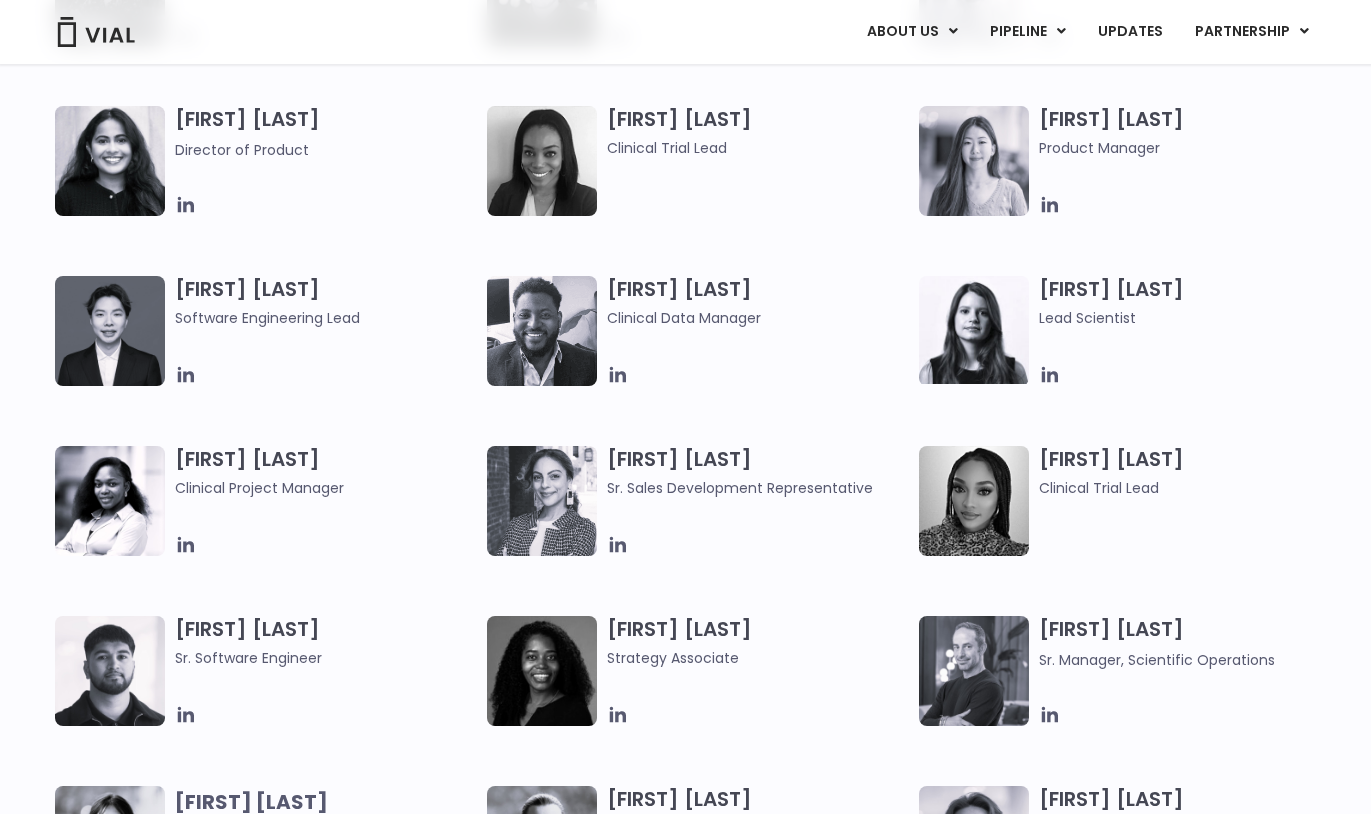 click at bounding box center (110, 331) 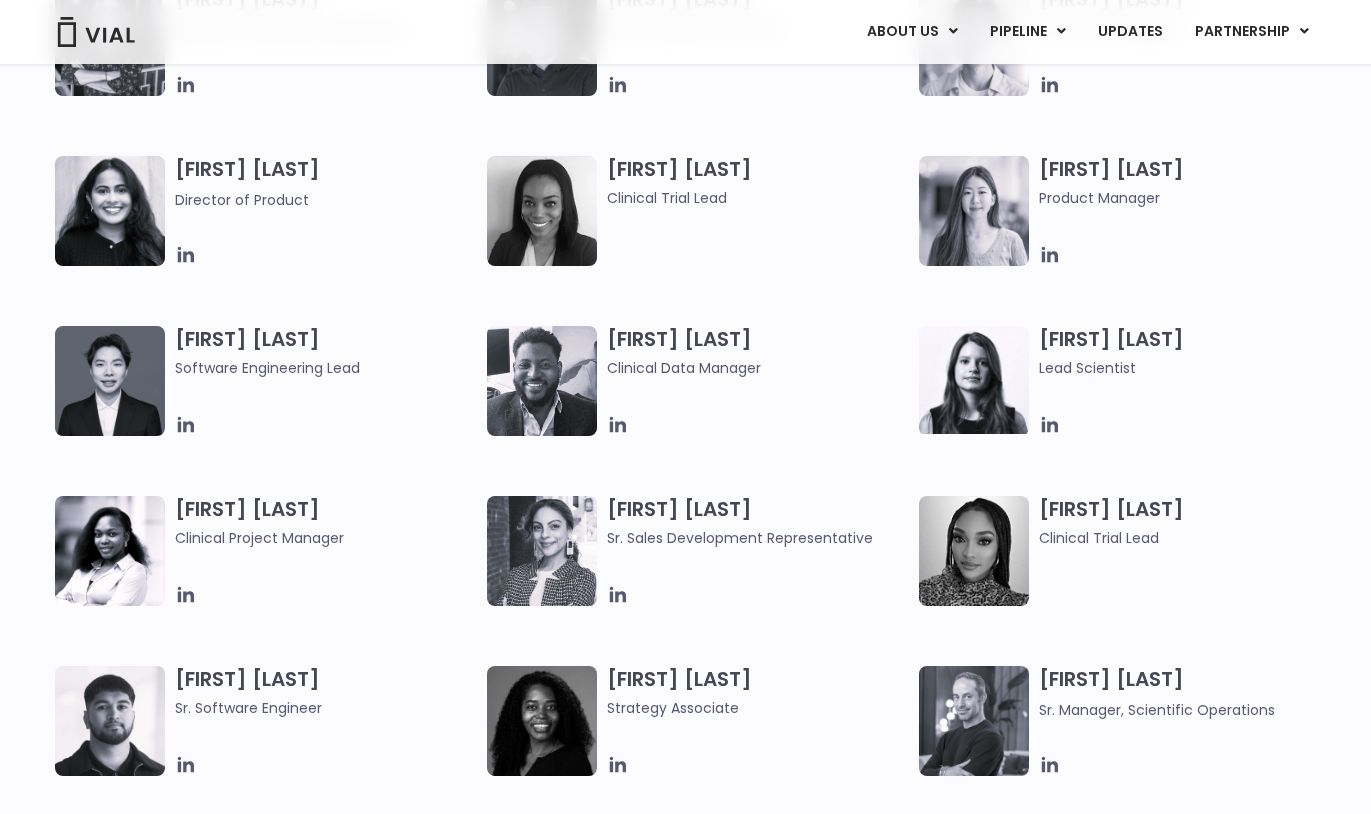 scroll, scrollTop: 1740, scrollLeft: 0, axis: vertical 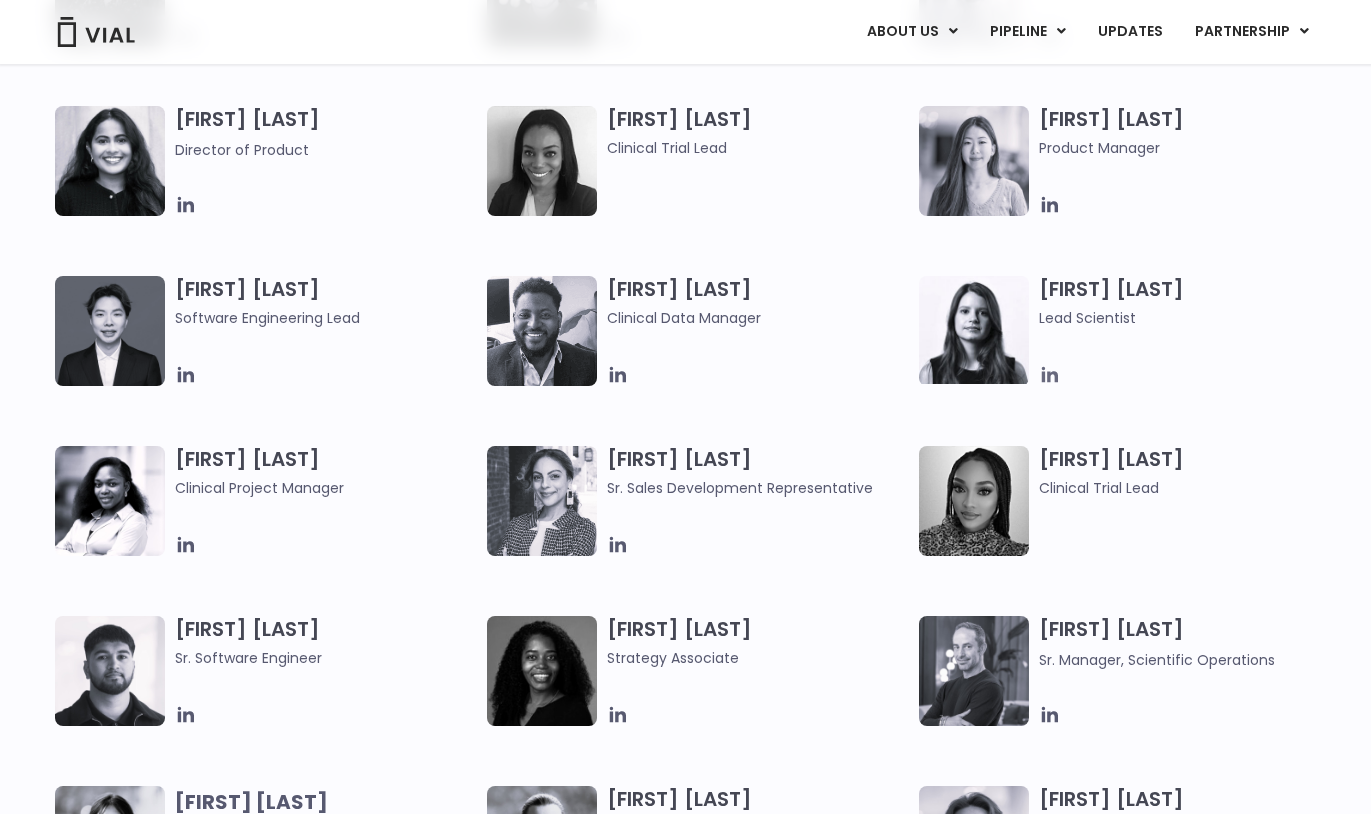 click 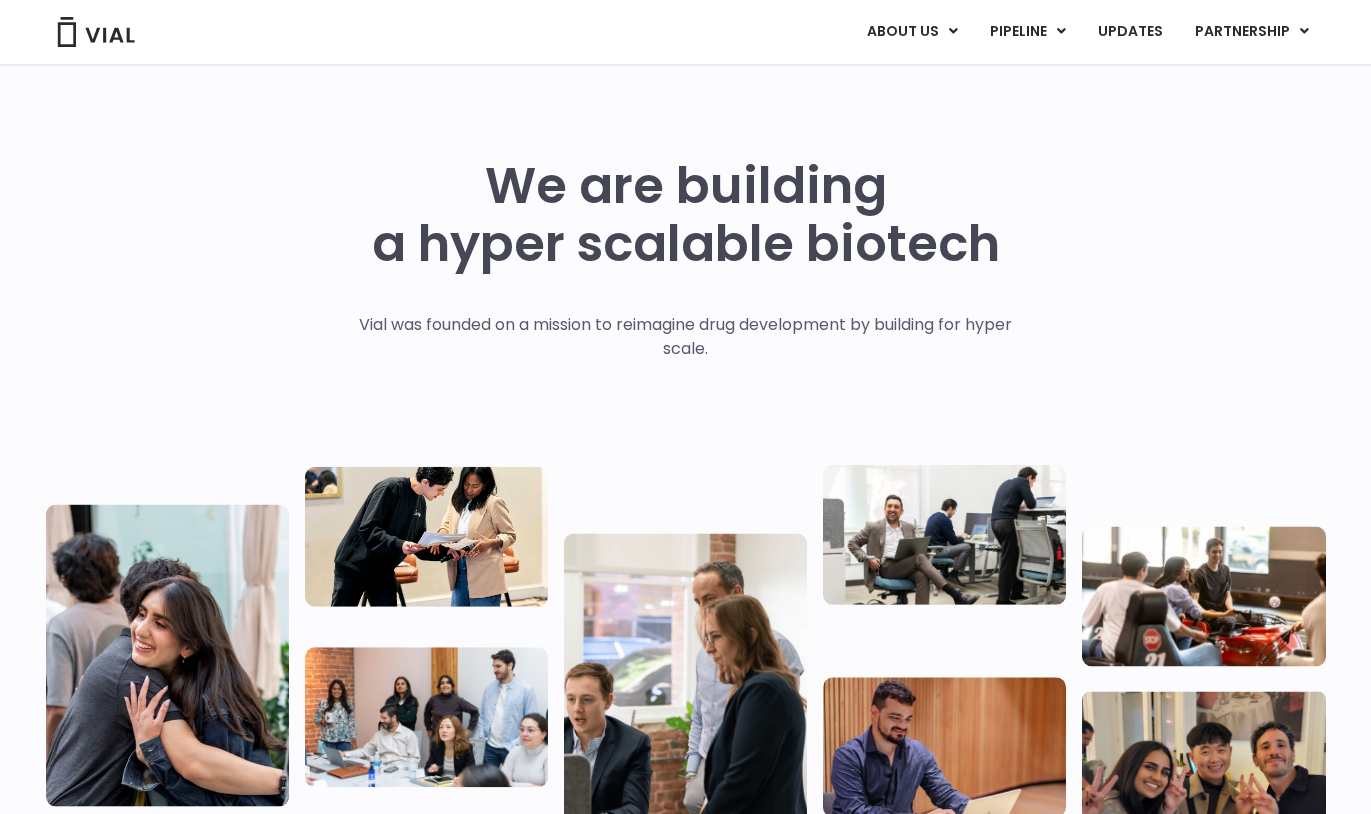 scroll, scrollTop: 0, scrollLeft: 0, axis: both 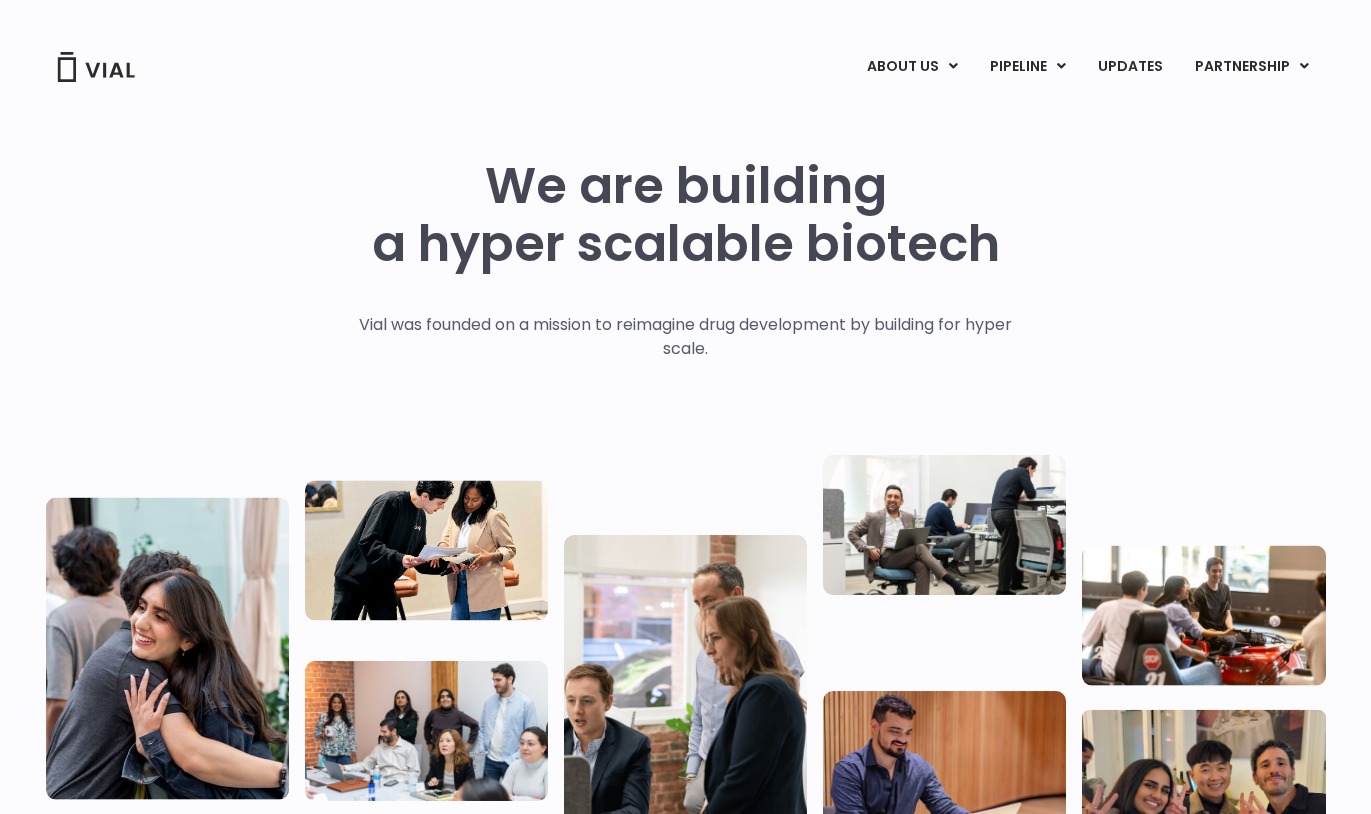 click at bounding box center (96, 67) 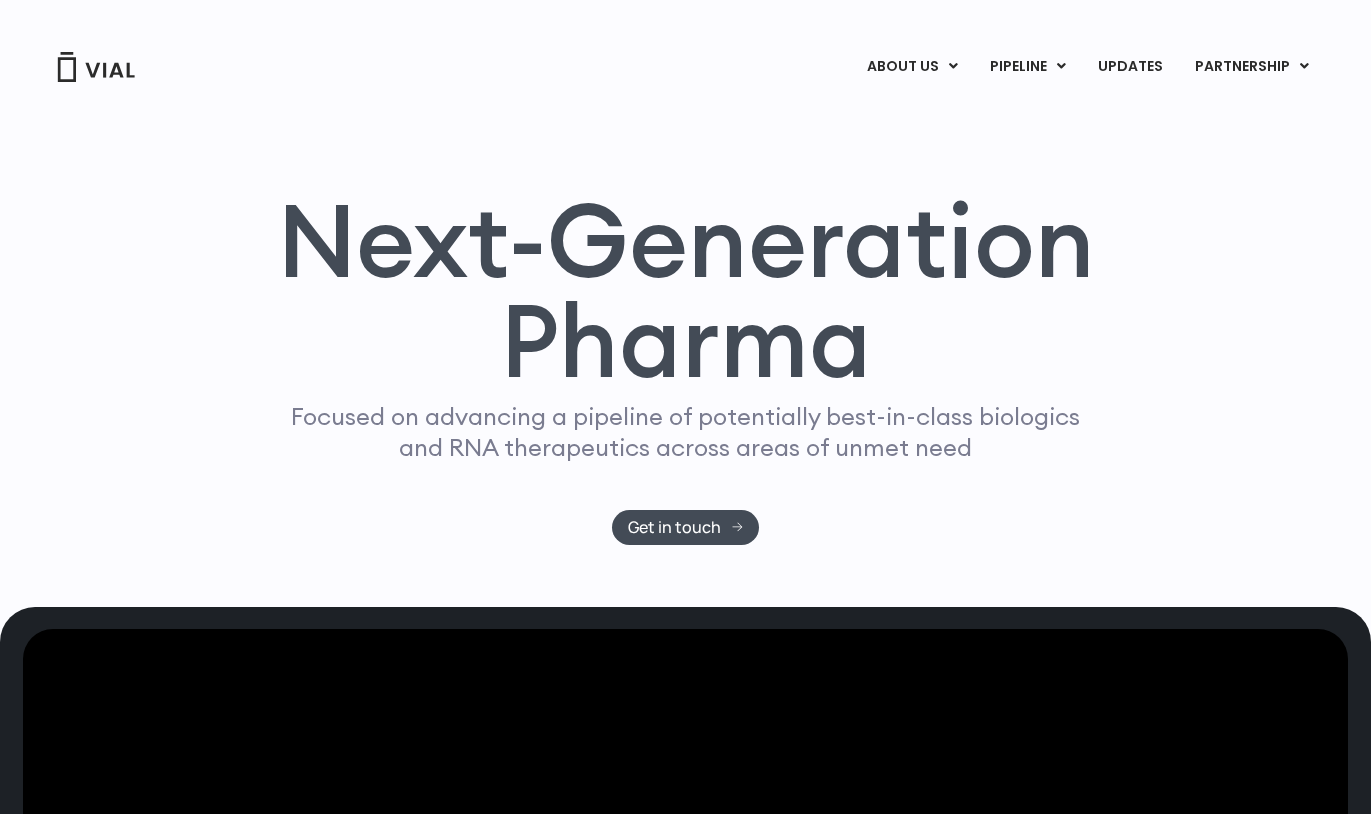 scroll, scrollTop: 0, scrollLeft: 0, axis: both 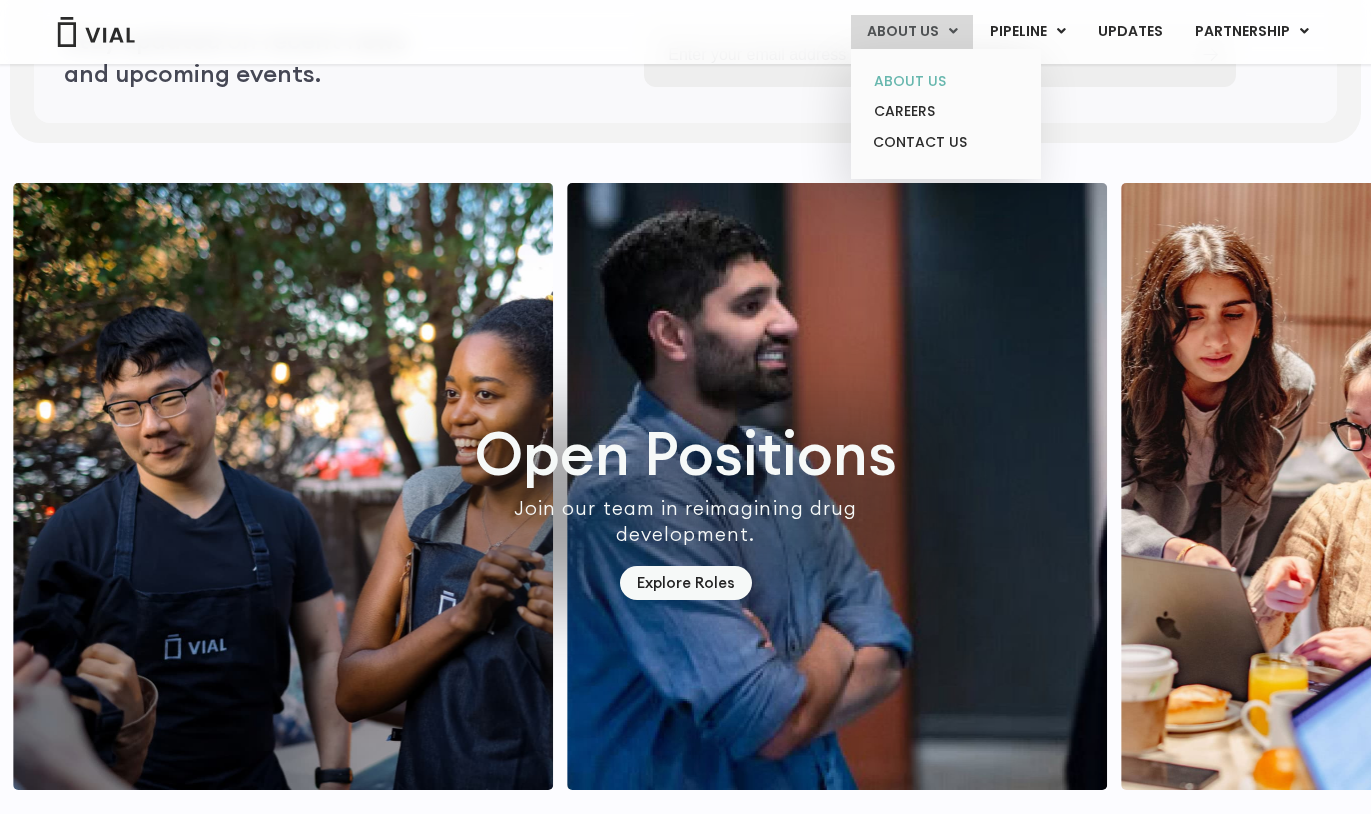 click on "ABOUT US" at bounding box center [945, 81] 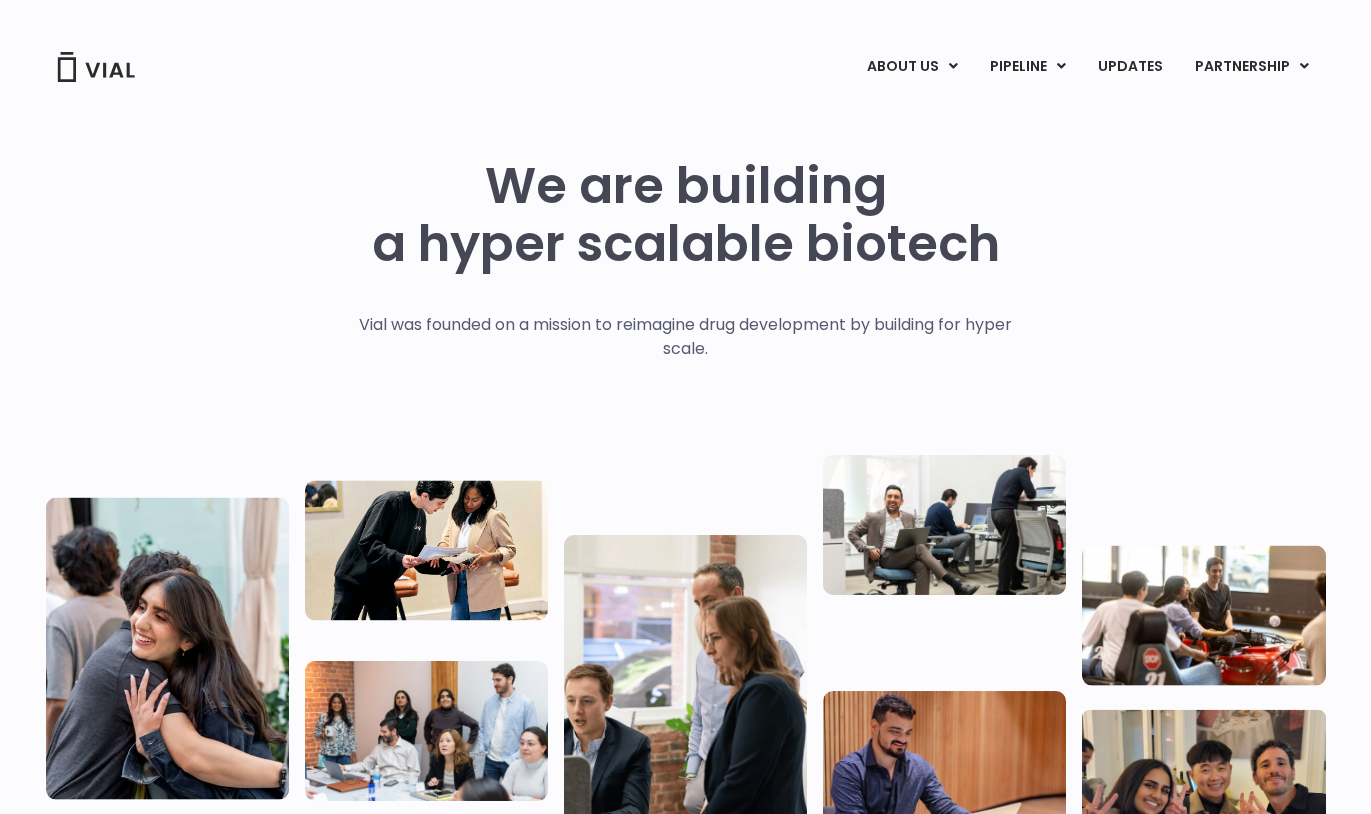 scroll, scrollTop: 0, scrollLeft: 0, axis: both 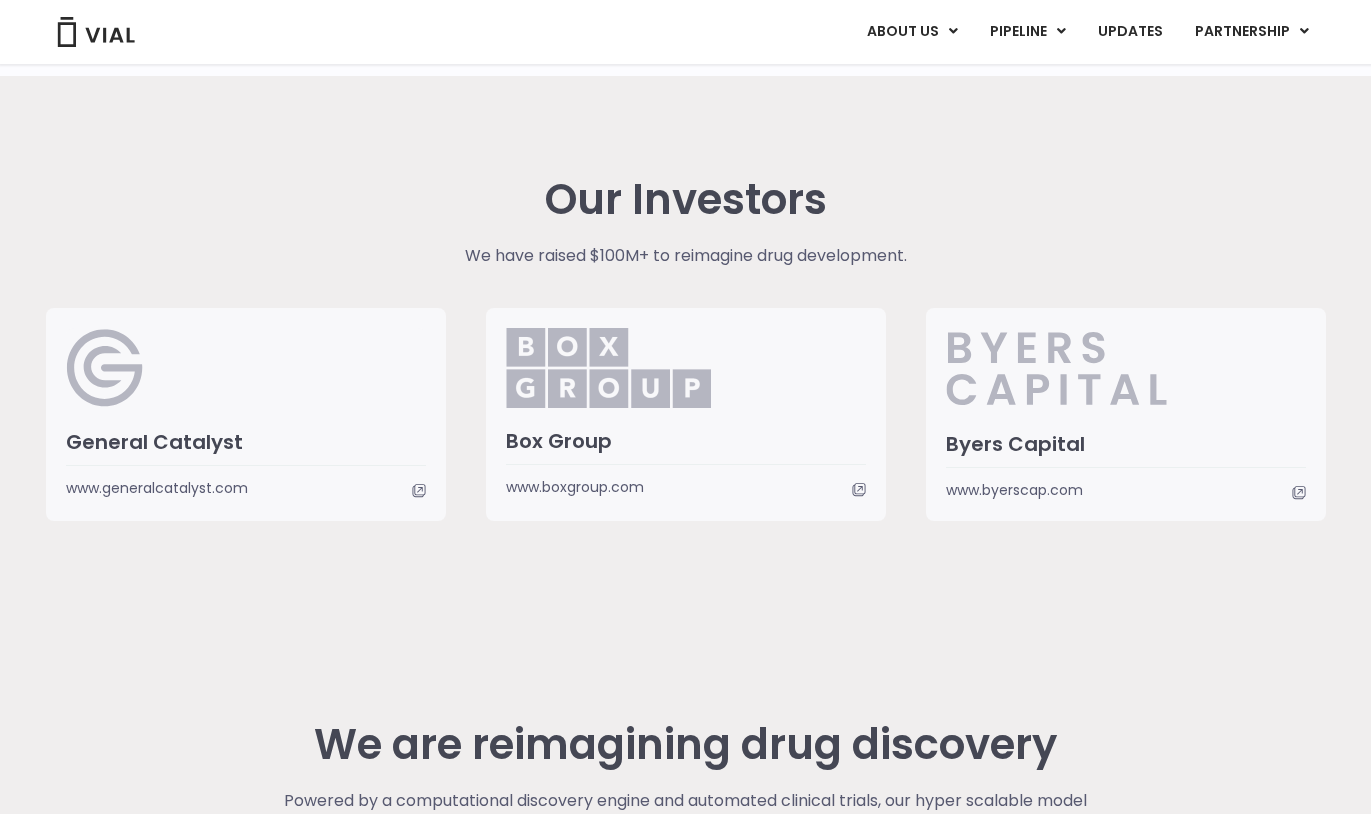 click on "www.generalcatalyst.com" at bounding box center (157, 488) 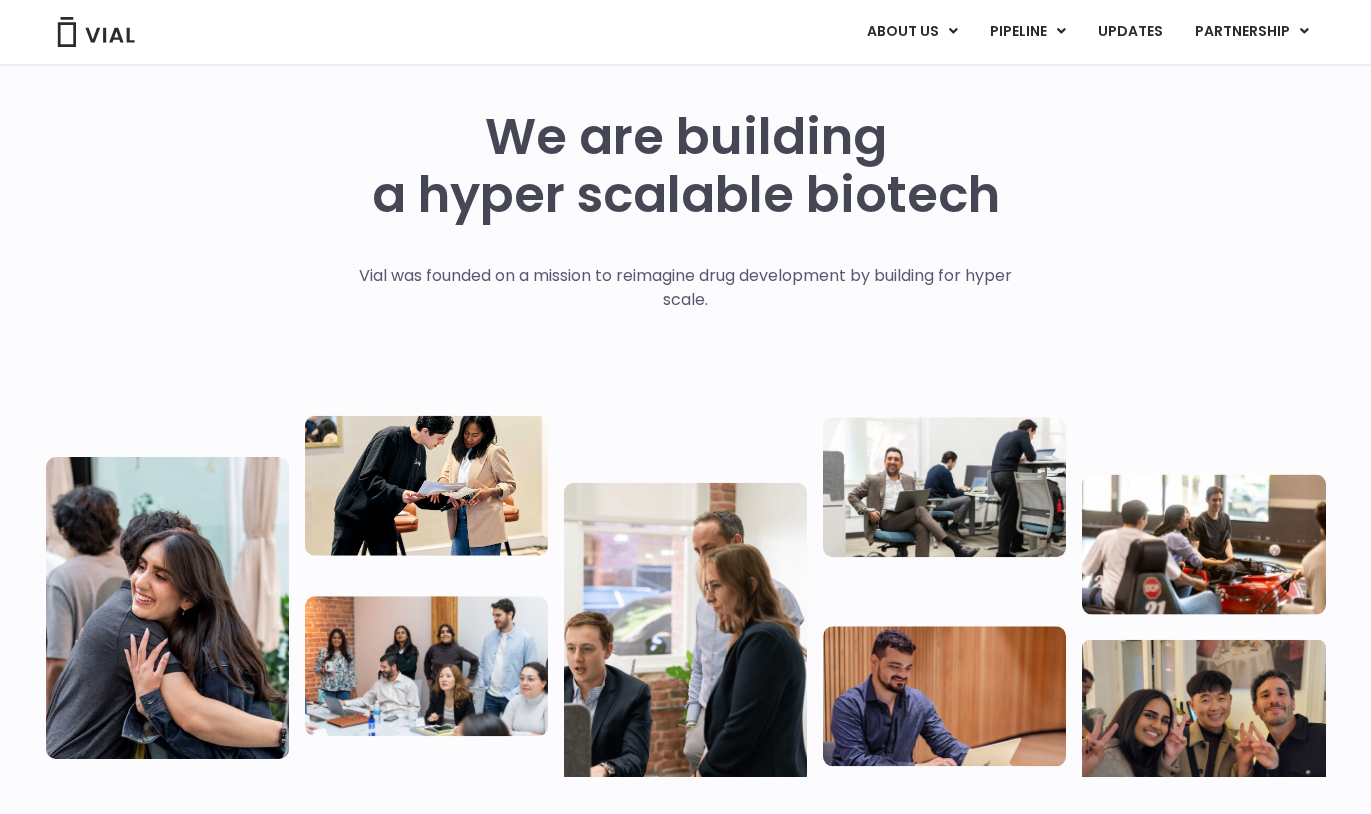 scroll, scrollTop: 0, scrollLeft: 0, axis: both 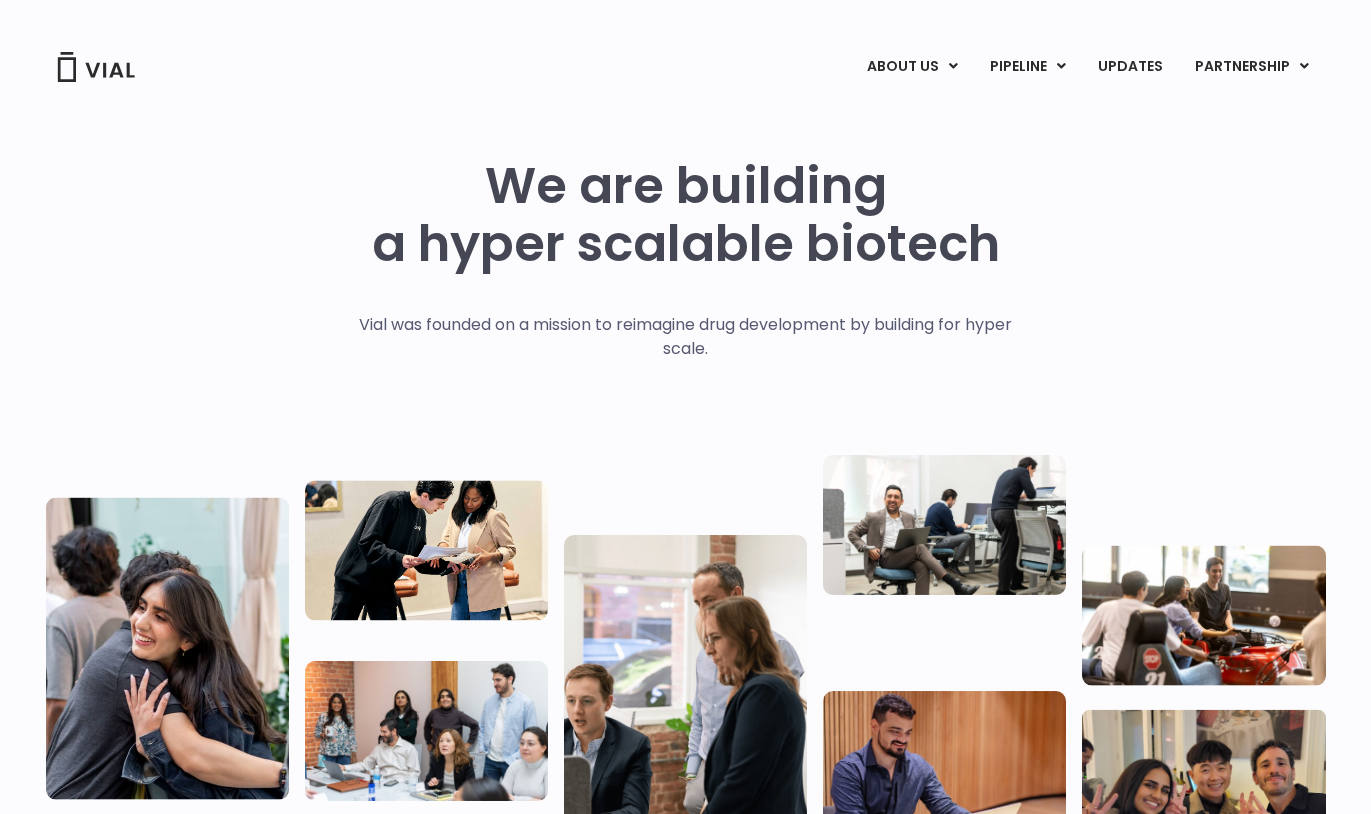 click at bounding box center [96, 67] 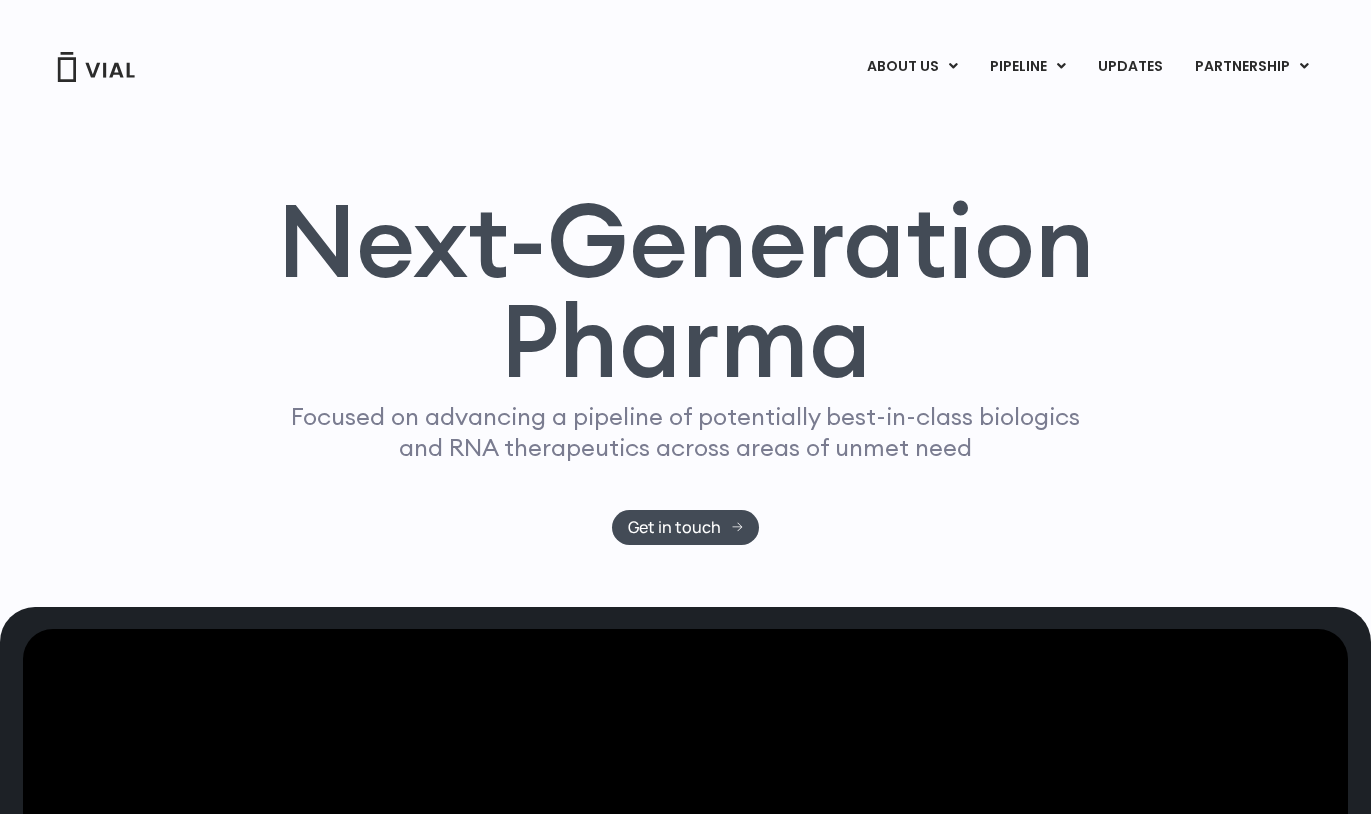 scroll, scrollTop: 0, scrollLeft: 0, axis: both 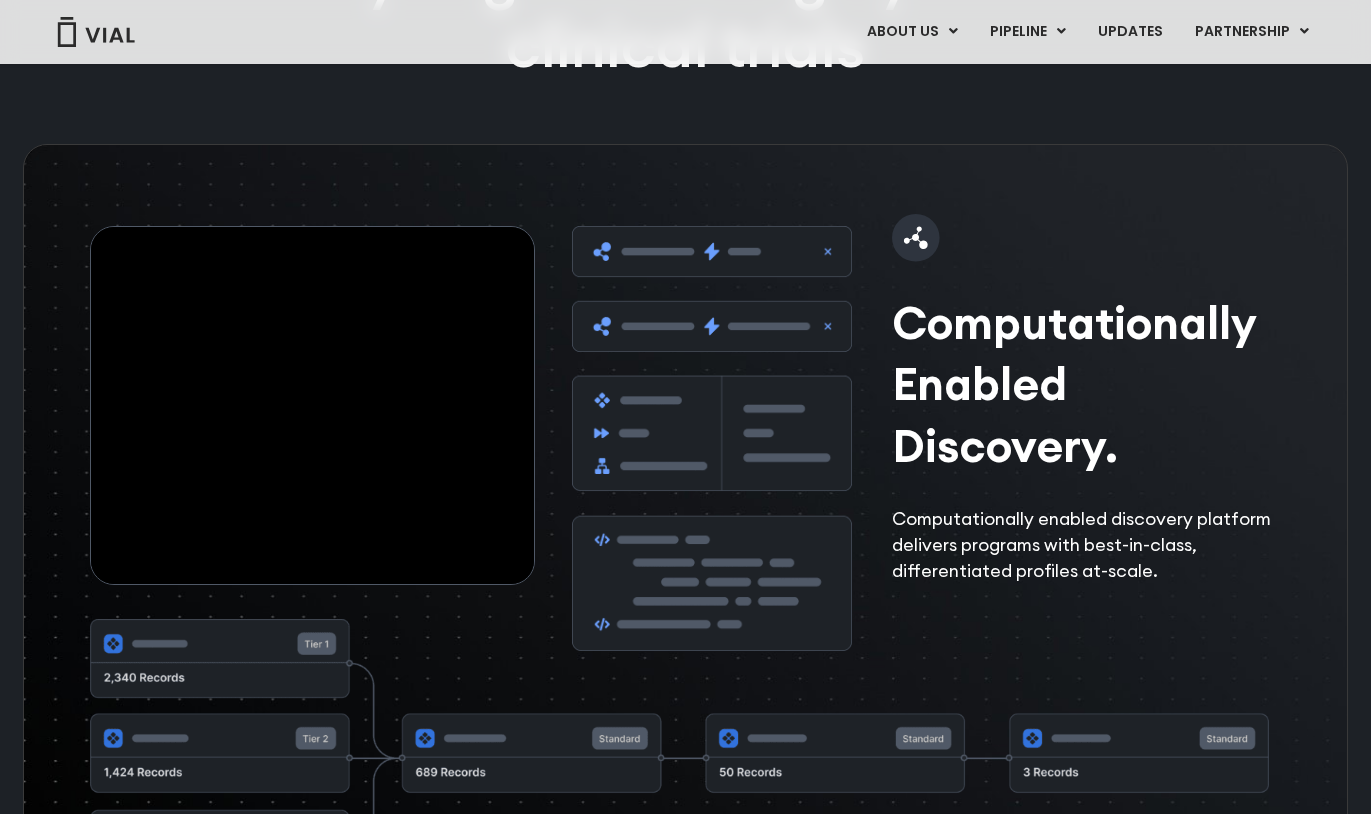 click at bounding box center [96, 32] 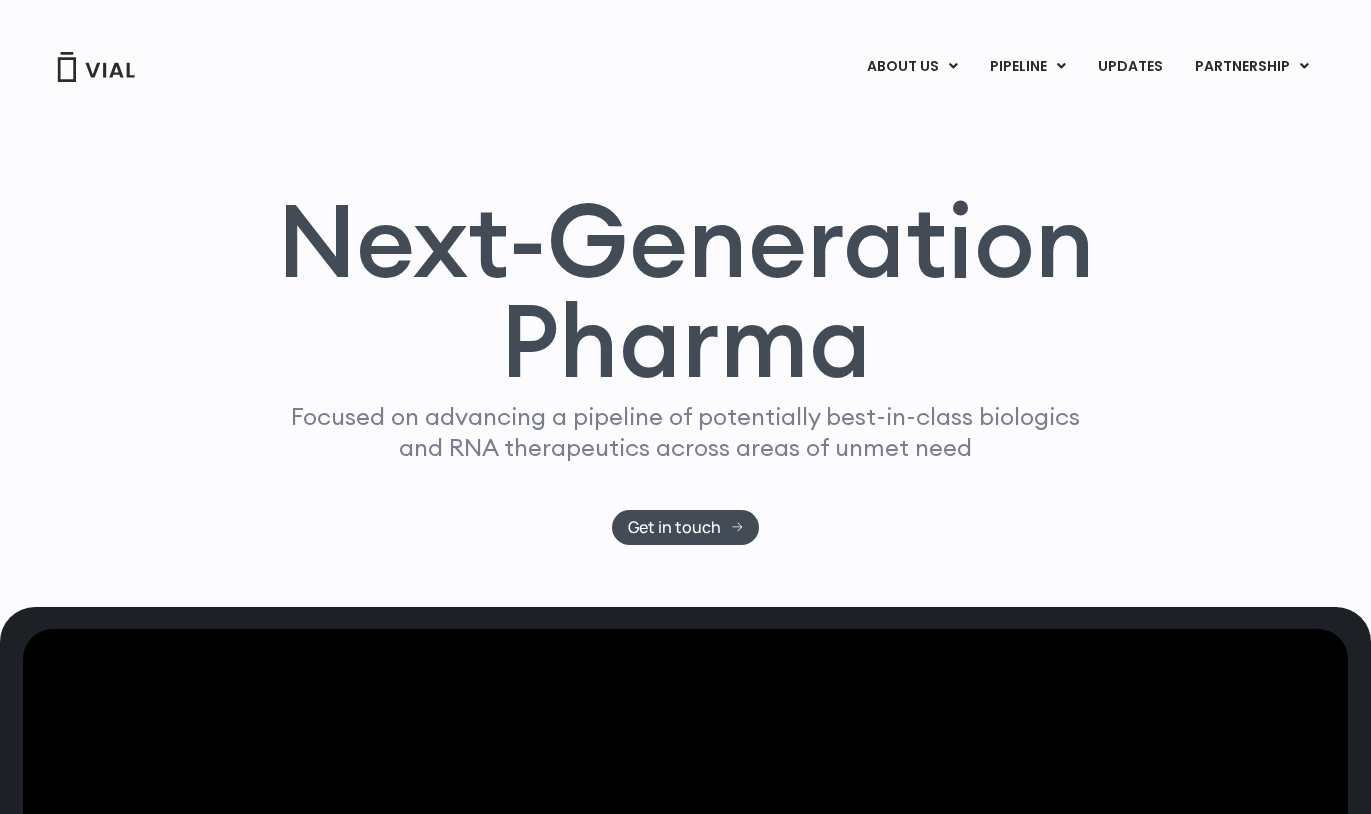 scroll, scrollTop: 0, scrollLeft: 0, axis: both 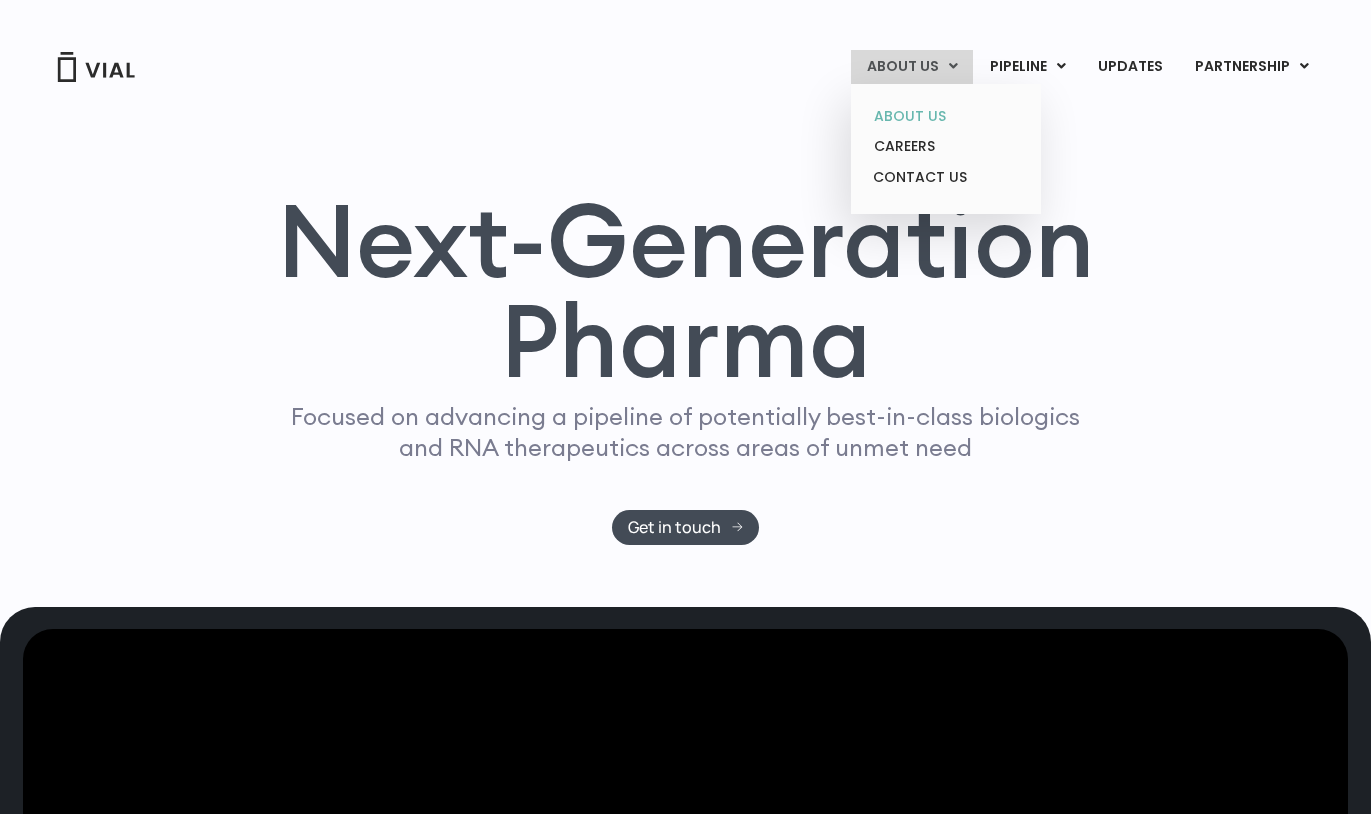 click on "ABOUT US" at bounding box center [945, 116] 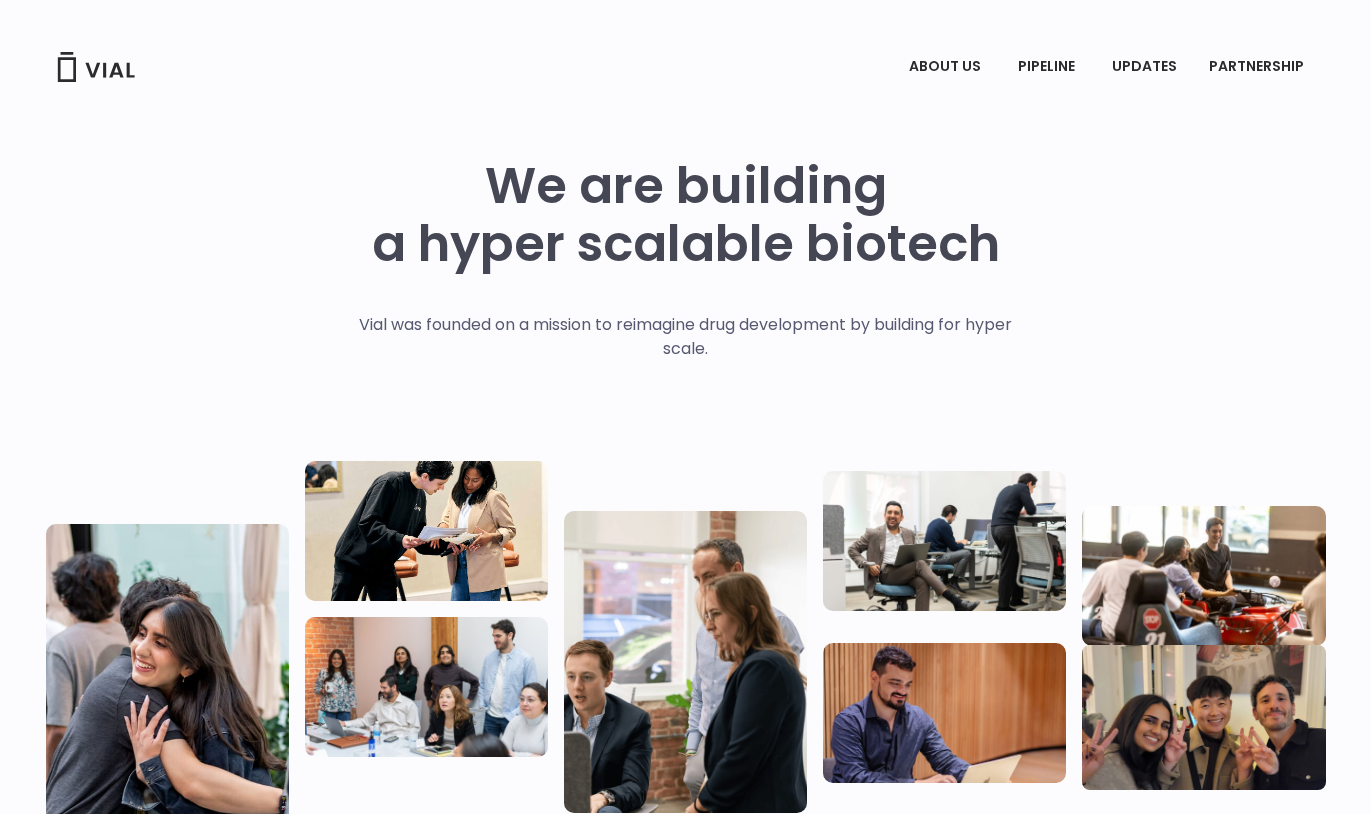 scroll, scrollTop: 0, scrollLeft: 0, axis: both 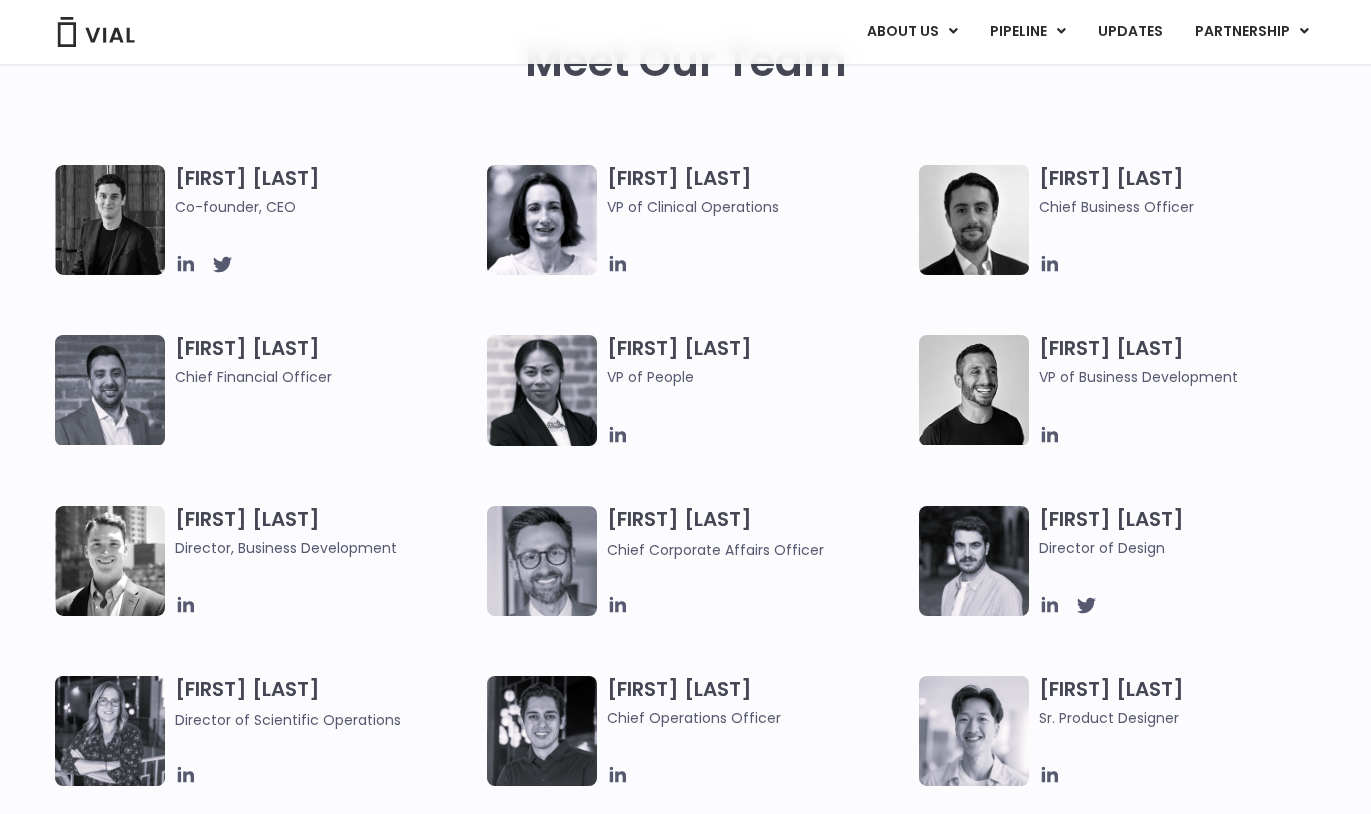 click on "[FIRST] [LAST]
Chief Business Officer" at bounding box center [1190, 191] 